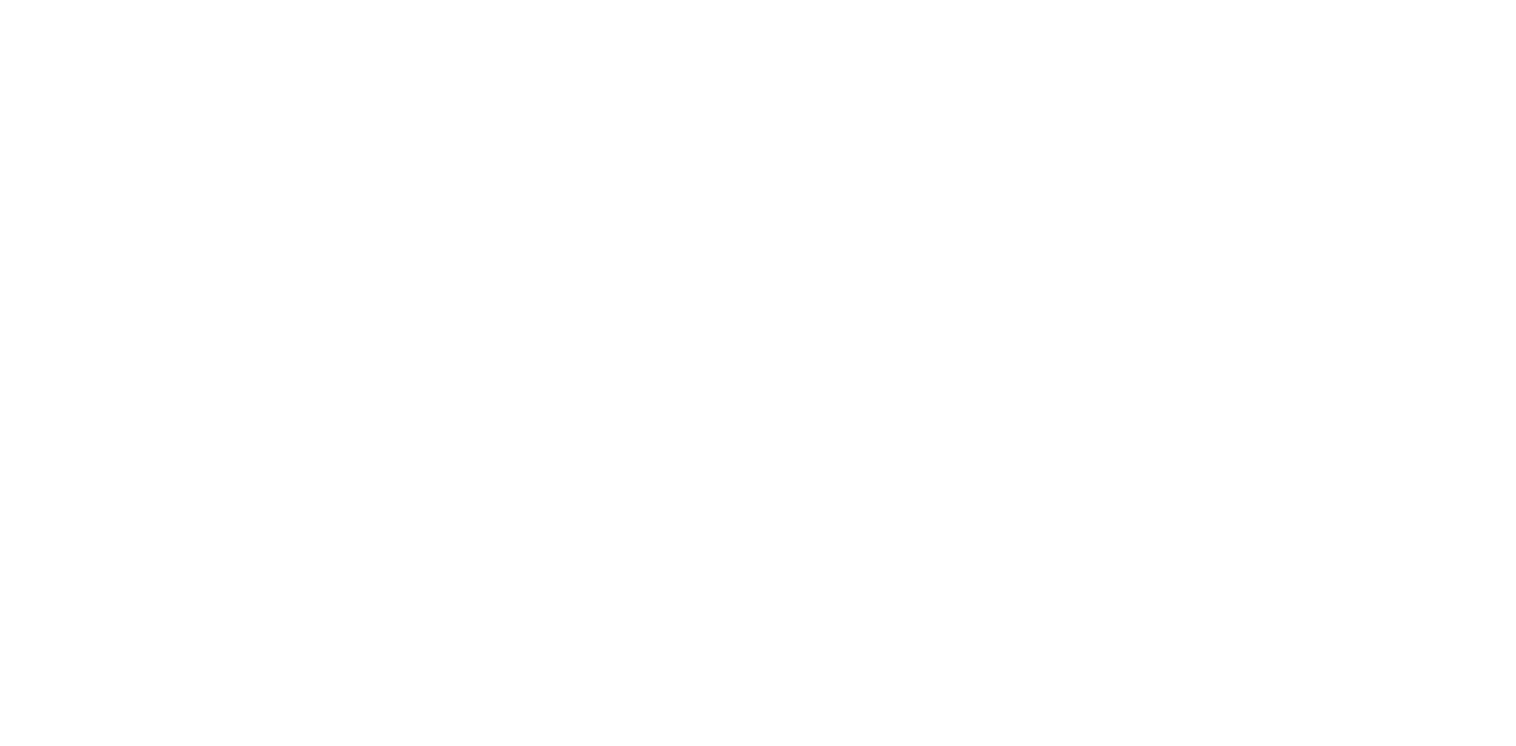 scroll, scrollTop: 0, scrollLeft: 0, axis: both 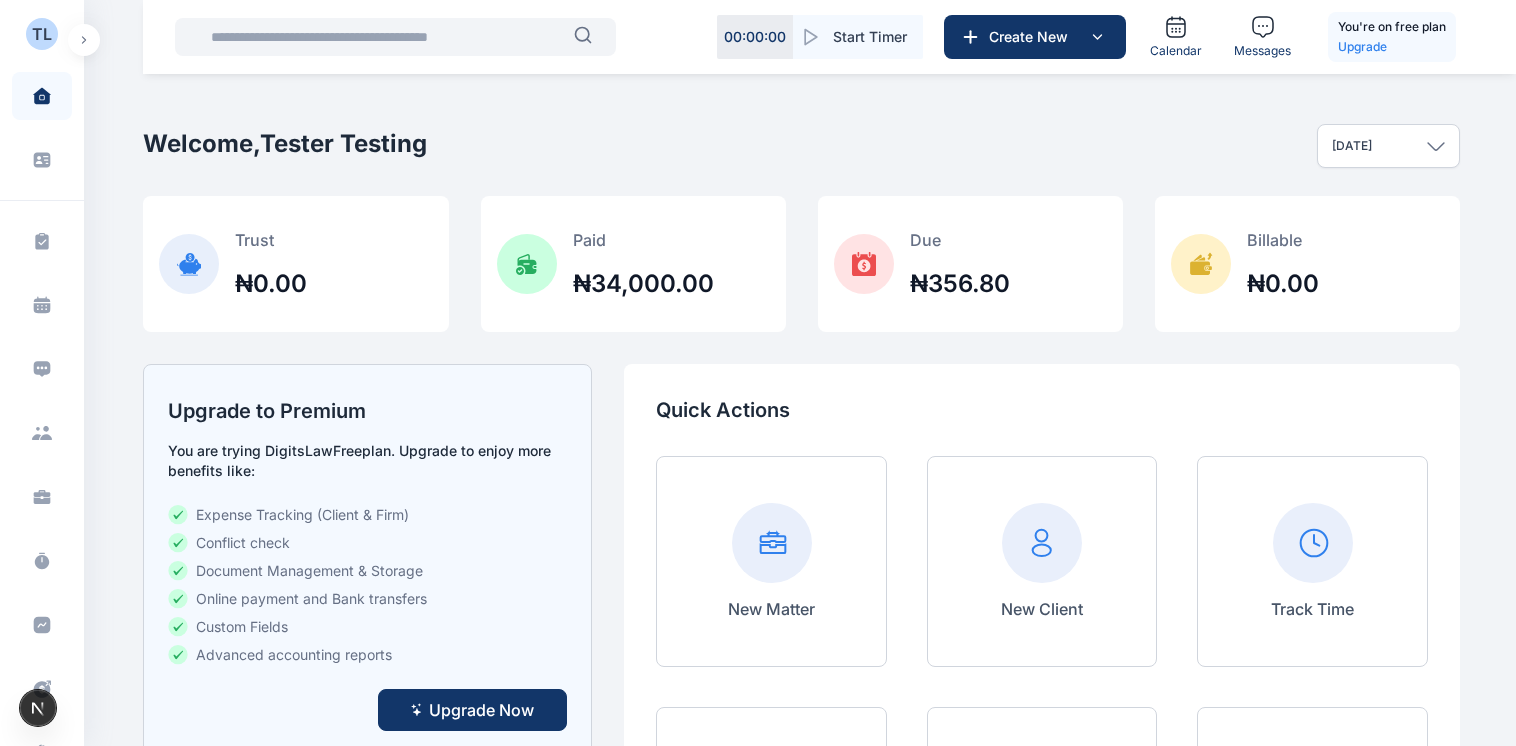 click at bounding box center [84, 40] 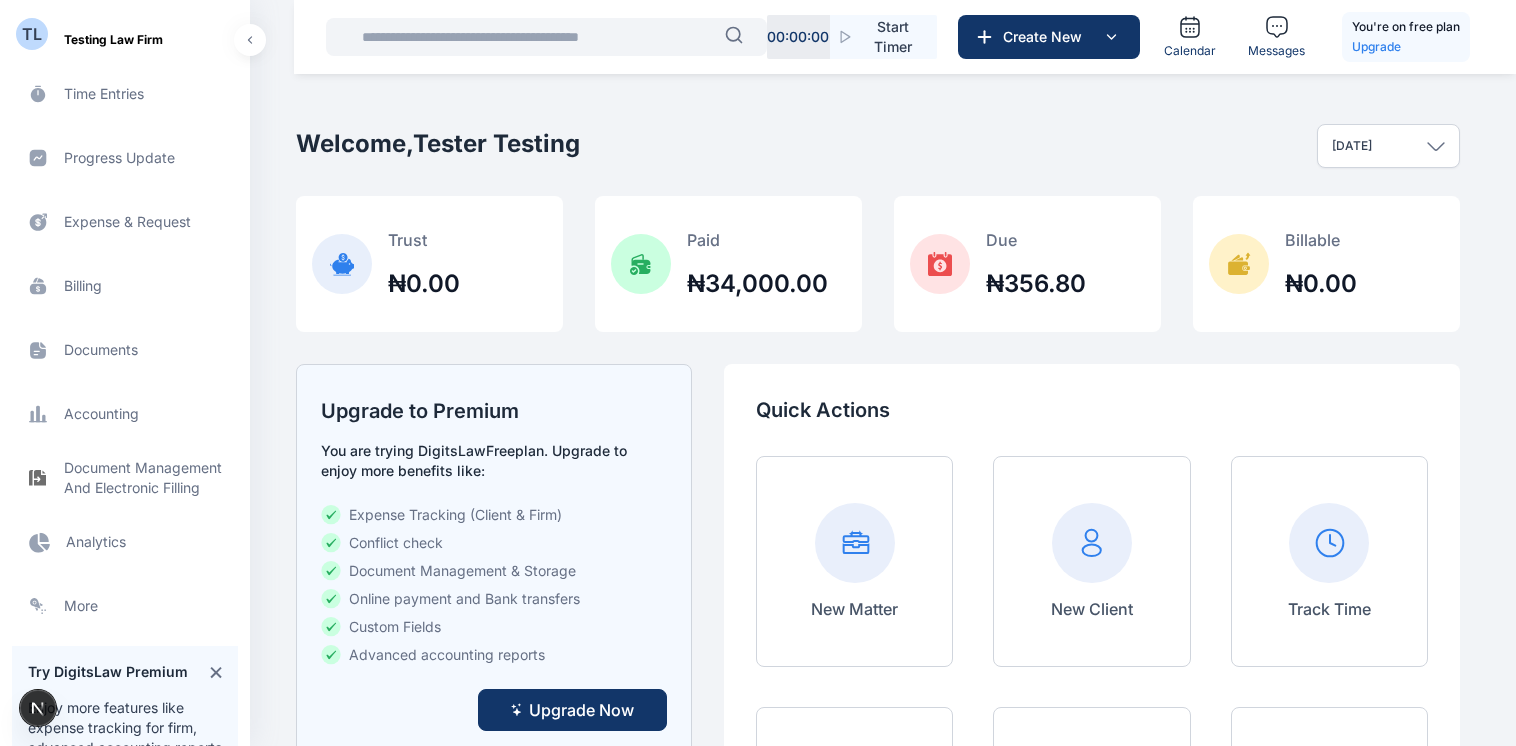 scroll, scrollTop: 471, scrollLeft: 0, axis: vertical 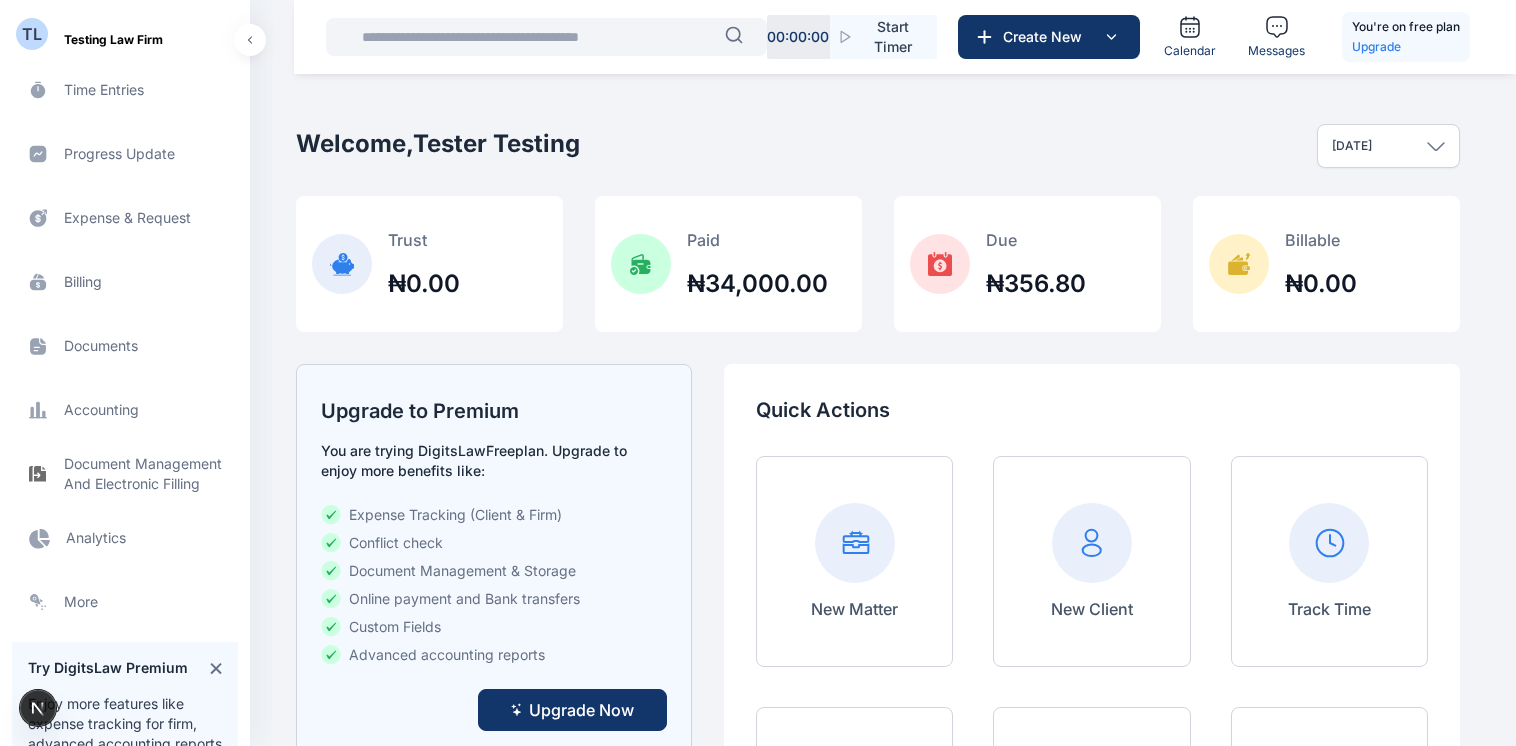 click on "Electronic Filling And Document management Document Management And Electronic Filling   Document Management And Electronic Filling" at bounding box center (125, 474) 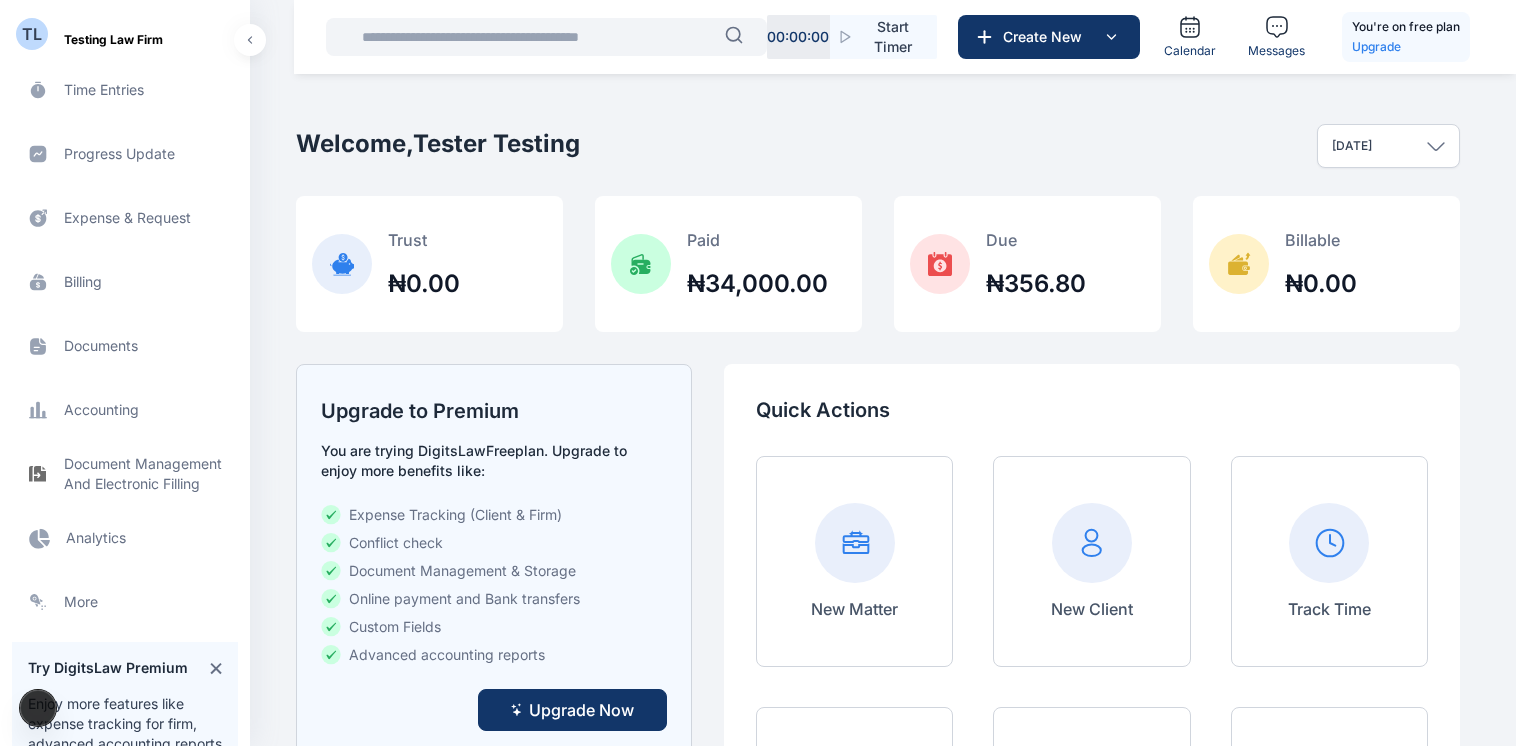 click on "Accounting accounting accounting" at bounding box center [125, 410] 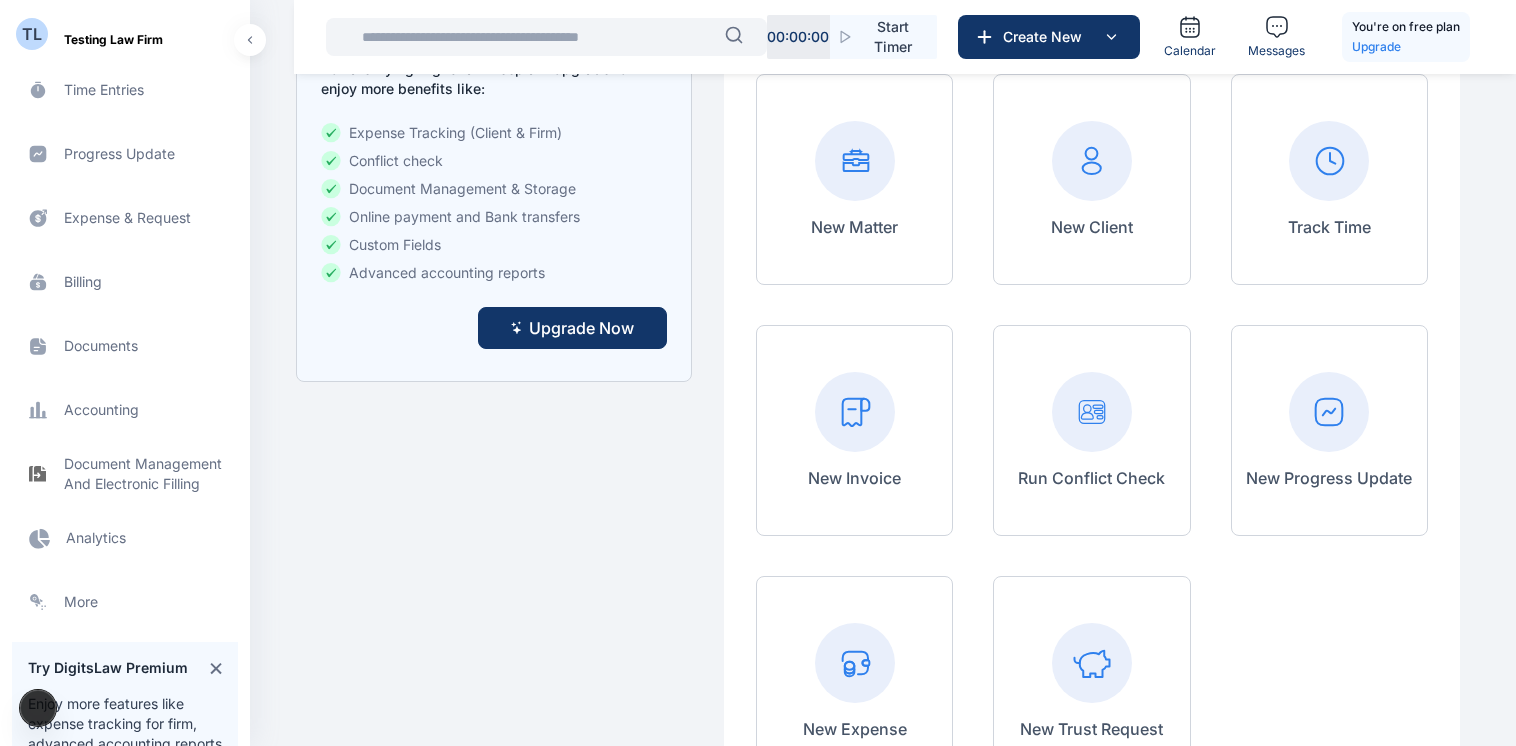 scroll, scrollTop: 343, scrollLeft: 0, axis: vertical 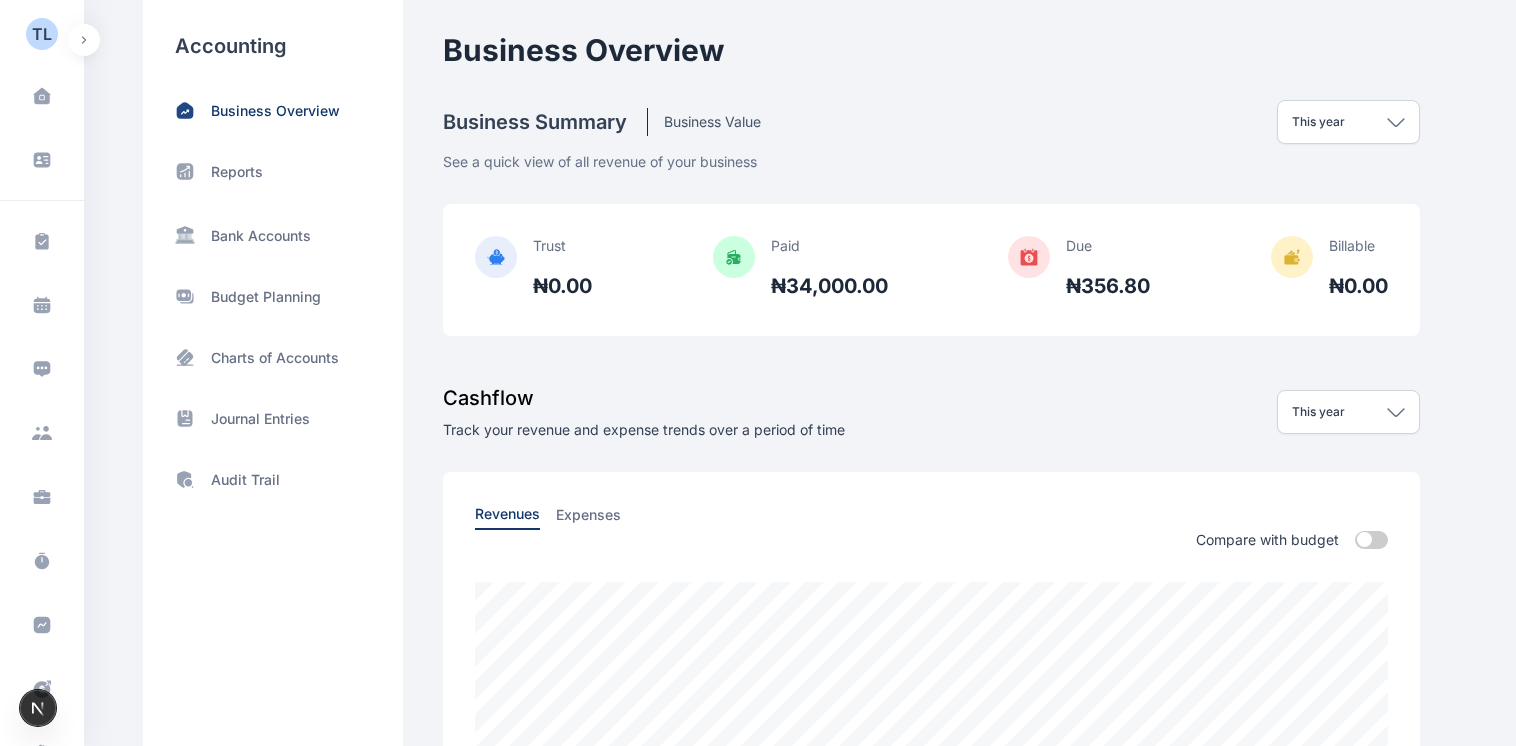 click at bounding box center (84, 40) 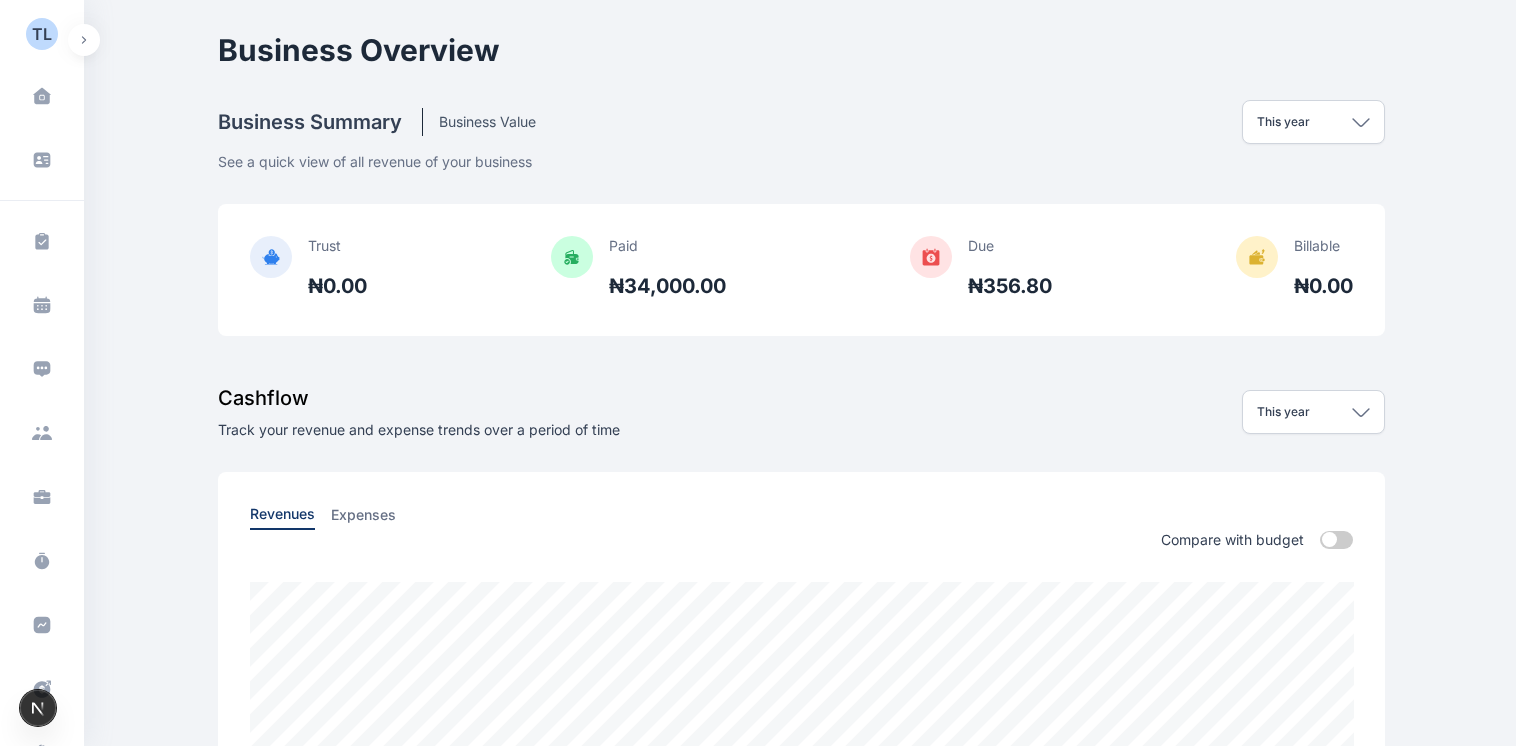 click at bounding box center [84, 40] 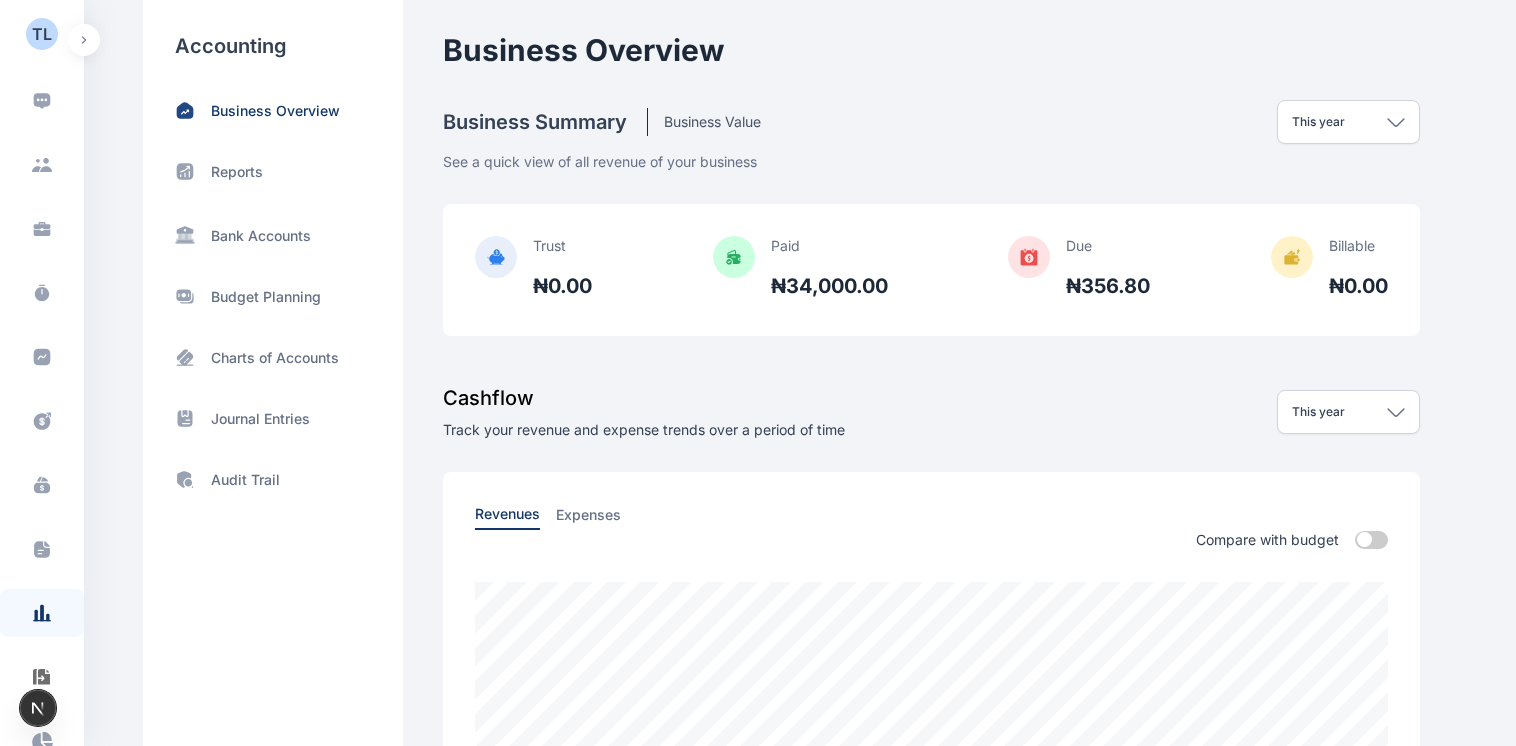 scroll, scrollTop: 283, scrollLeft: 0, axis: vertical 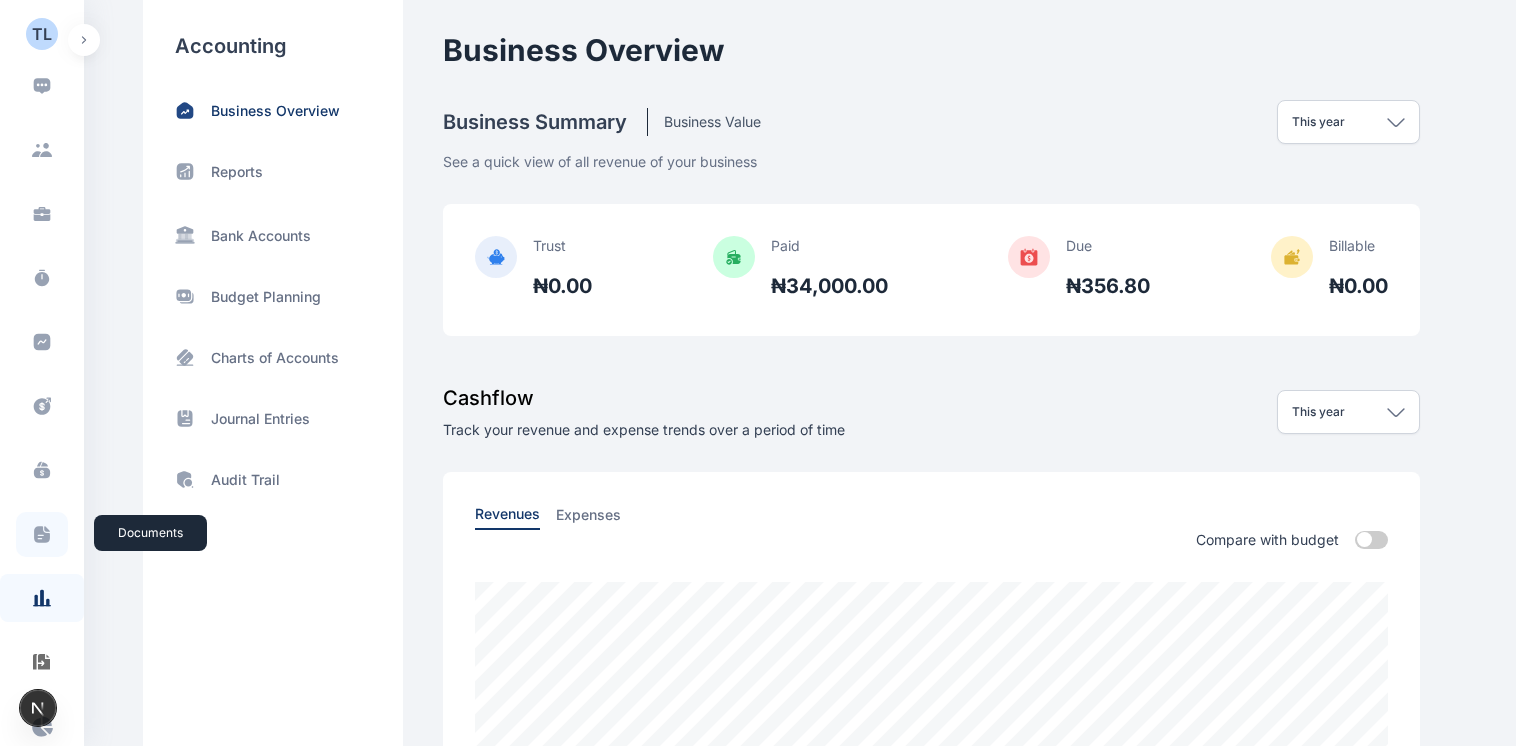 click 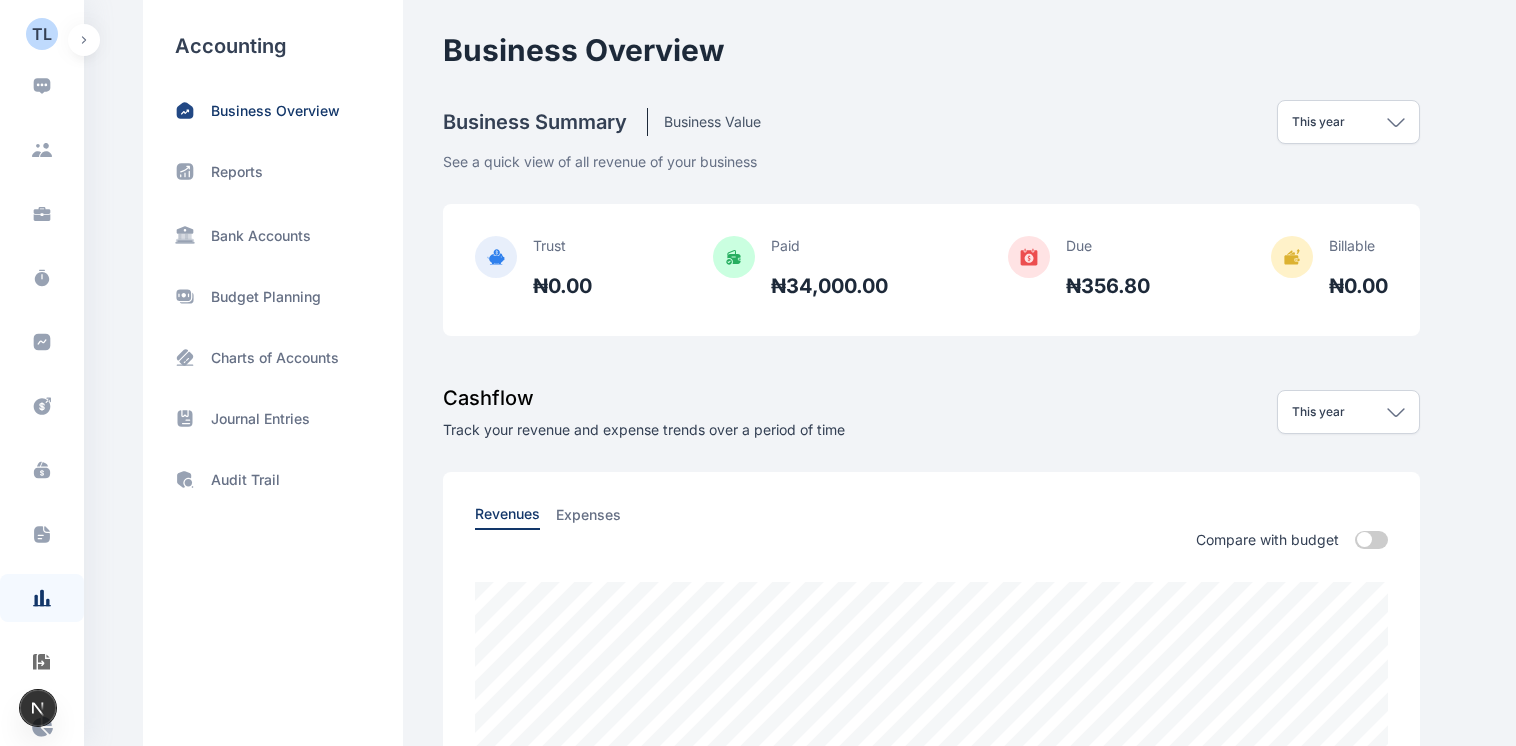 click at bounding box center (84, 40) 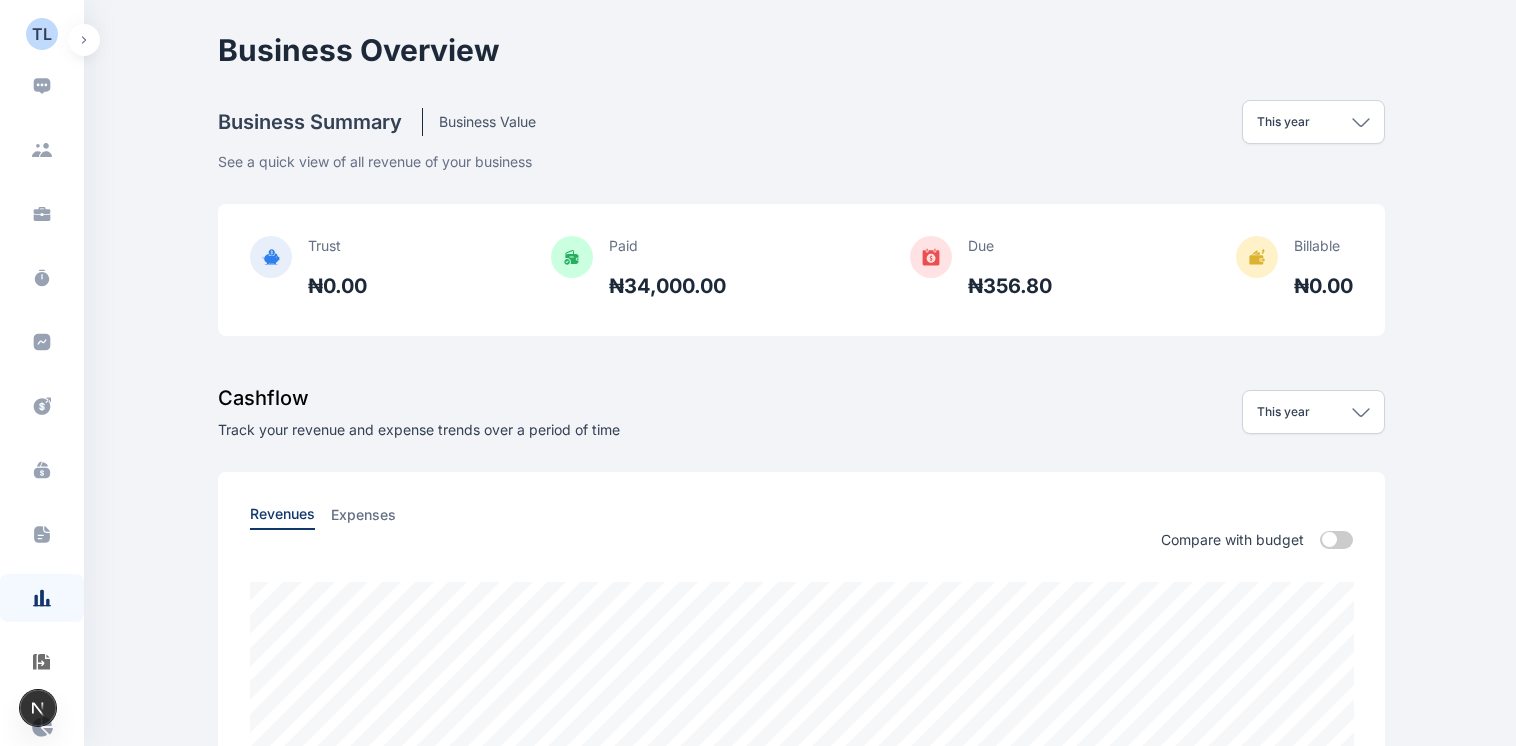 click at bounding box center (84, 40) 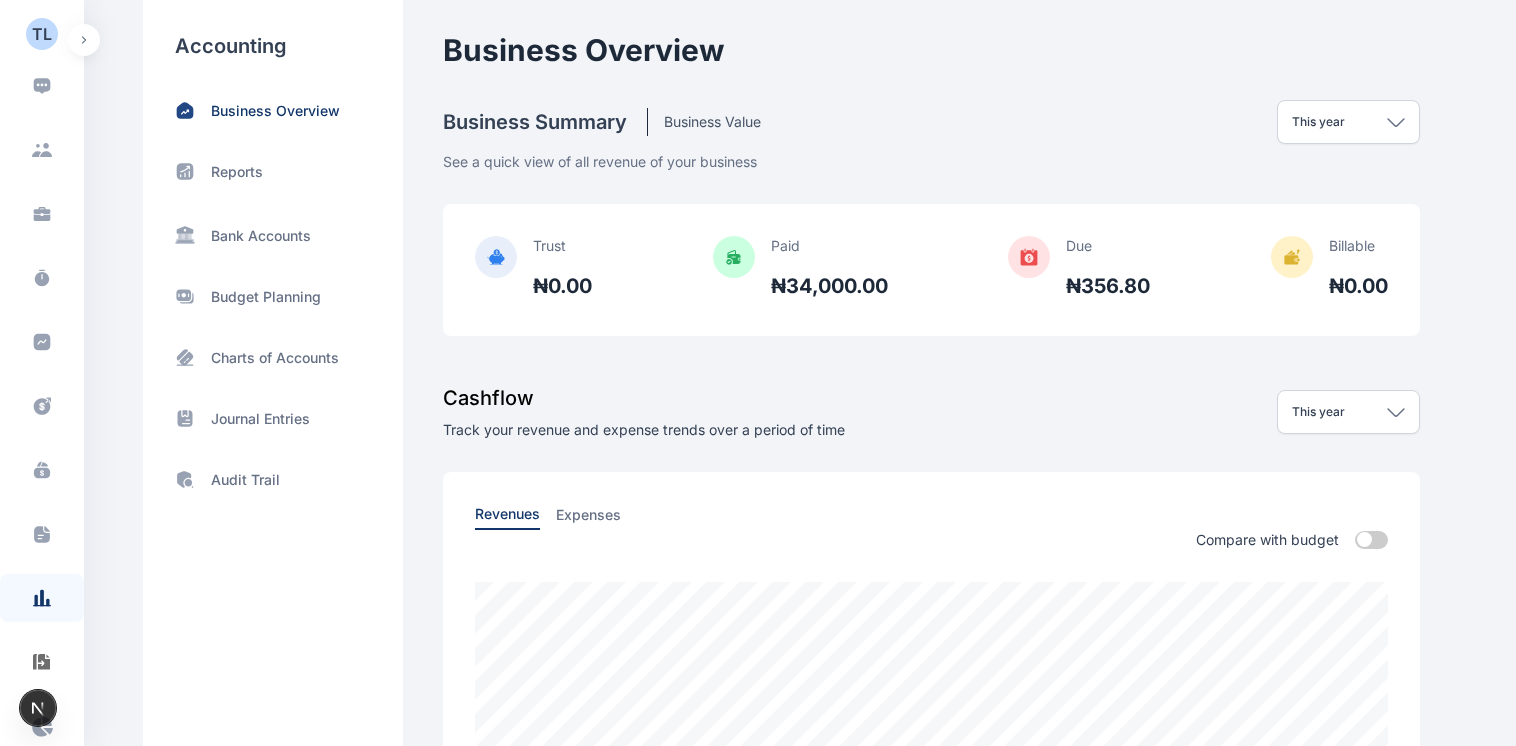 click at bounding box center (84, 40) 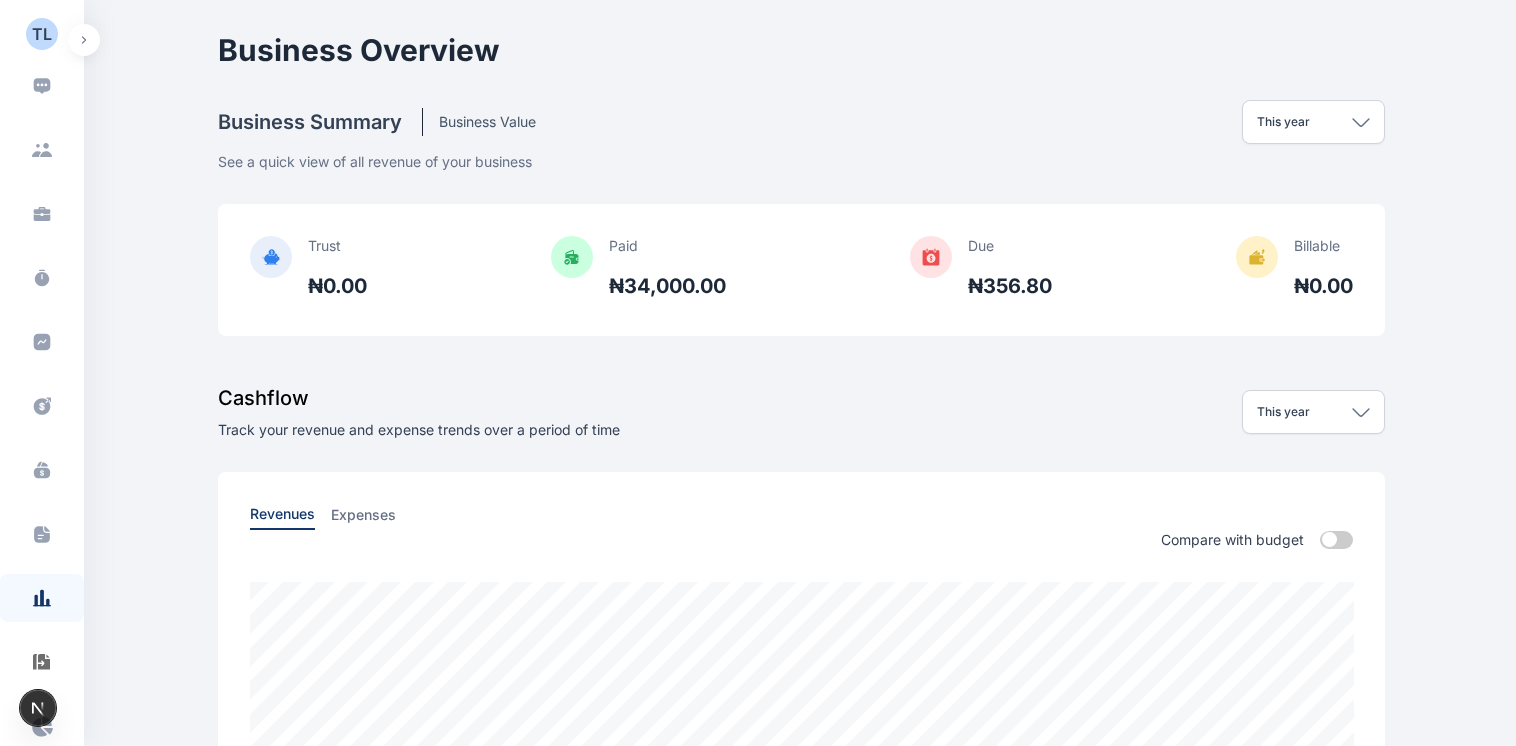 scroll, scrollTop: 0, scrollLeft: 0, axis: both 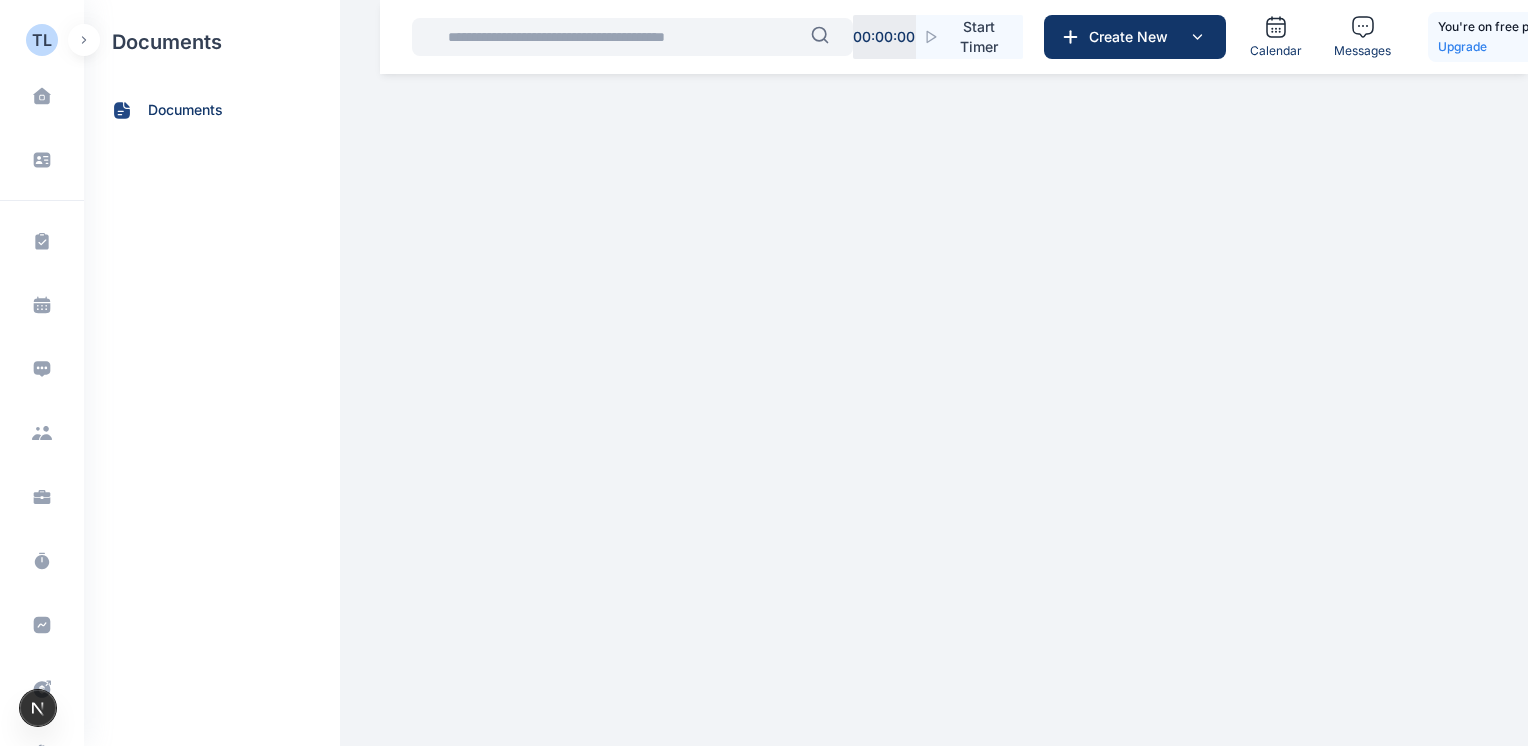 click on "00 : 00 : 00 Start Timer  Create New Calendar Messages You're on free plan Upgrade TL Dashboard dashboard Conflict-Check conflict-check Task Management task management Calendar calendar Calendar Instant Messaging Client clients Matter matter Time Entries time entries Progress Update progress update Expense & Request expense & request Billing billing Documents documents Accounting accounting Electronic Filling And Document management Document Management And Electronic Filling   Analytics Analytics Metrics more Help help Settings settings T T n.iwara@punuka.com documents documents T   T T T Tester Testing Testing Law Firm Dashboard dashboard Conflict-Check conflict check Task Management task management Calendar calendar Calendar Instant Messaging Client clients Matter matter Time Entries time entries Progress Update progress update Expense & Request expense & request Billing billing Documents documents Accounting accounting Electronic Filling And Document management Document Management And Electronic Filling" at bounding box center [764, 64] 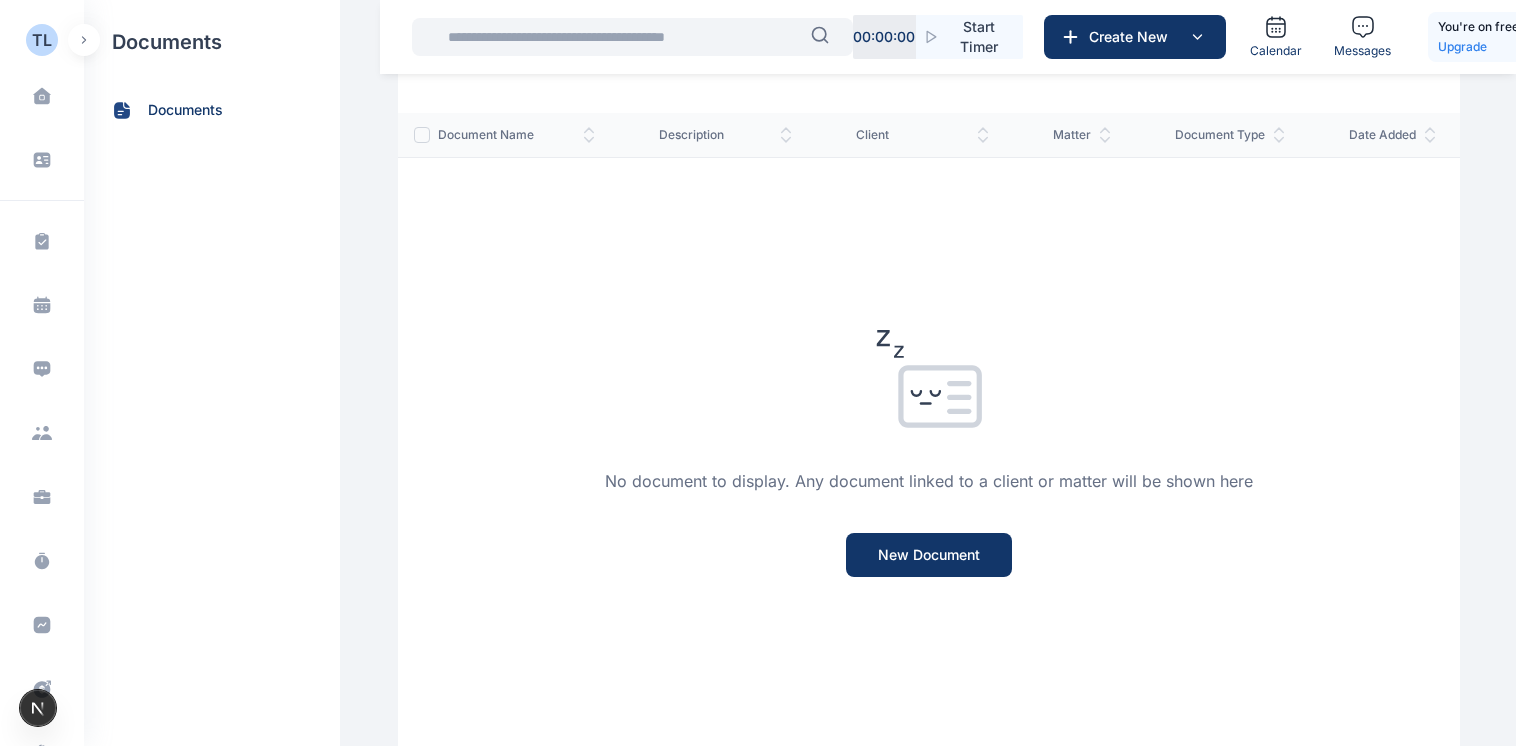 scroll, scrollTop: 0, scrollLeft: 0, axis: both 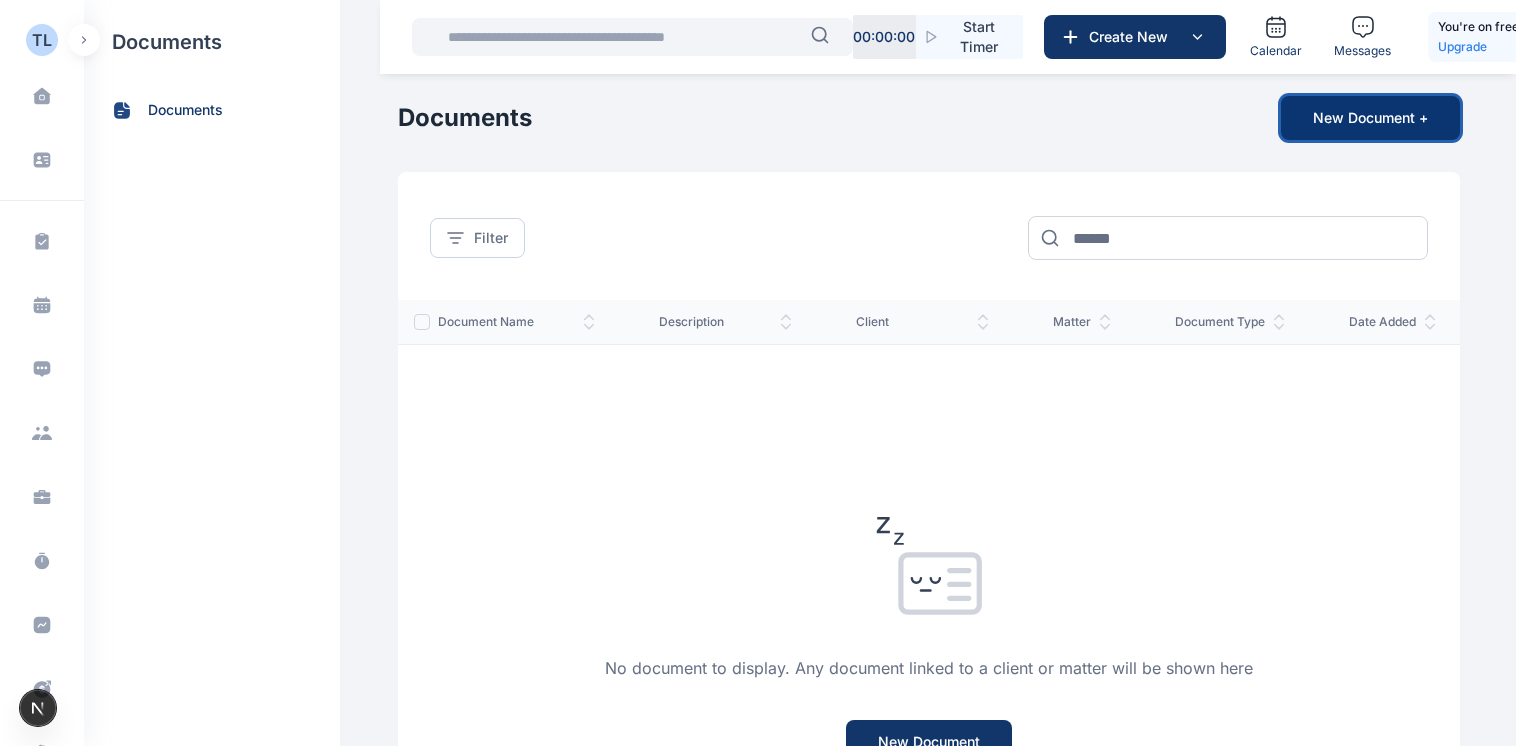 click on "New Document +" at bounding box center [1370, 118] 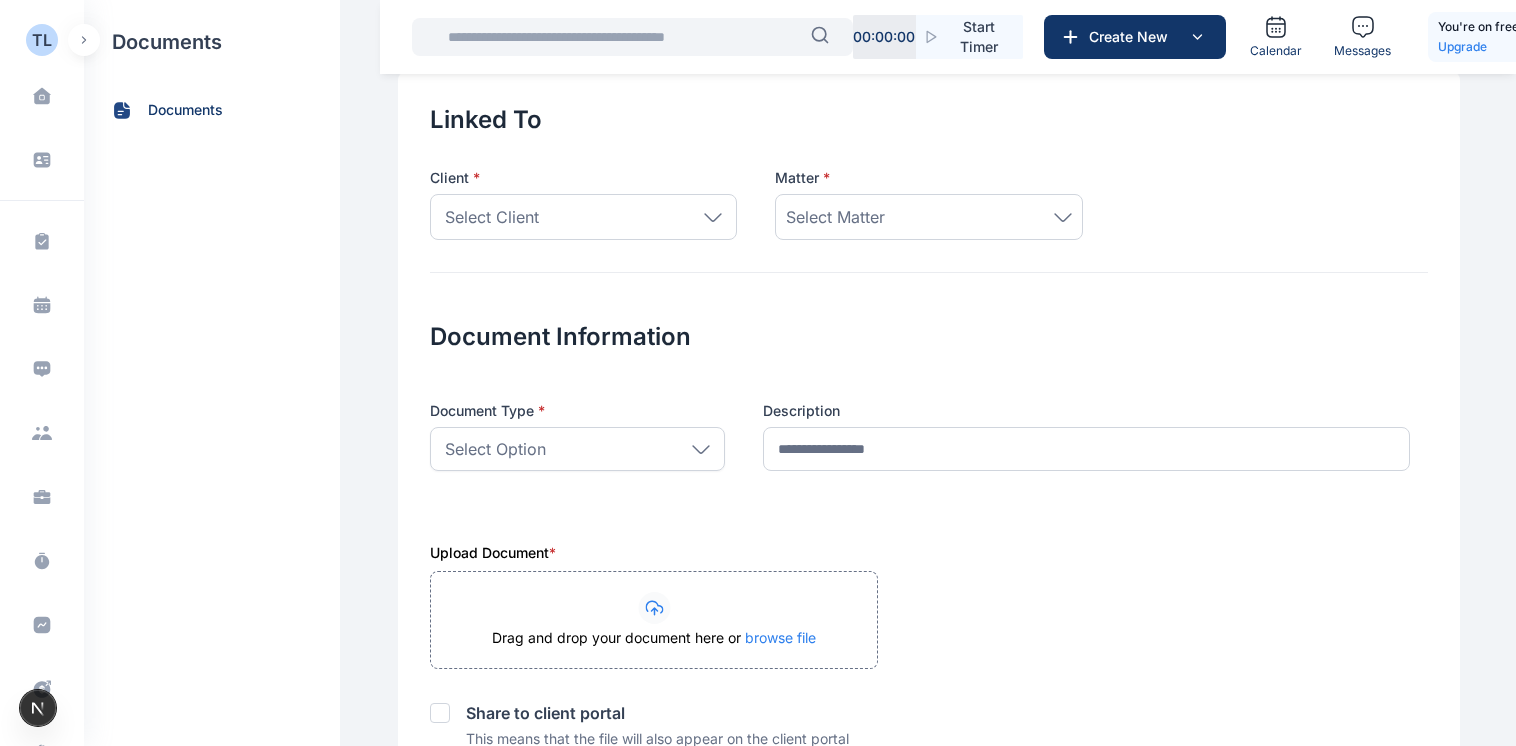 scroll, scrollTop: 0, scrollLeft: 0, axis: both 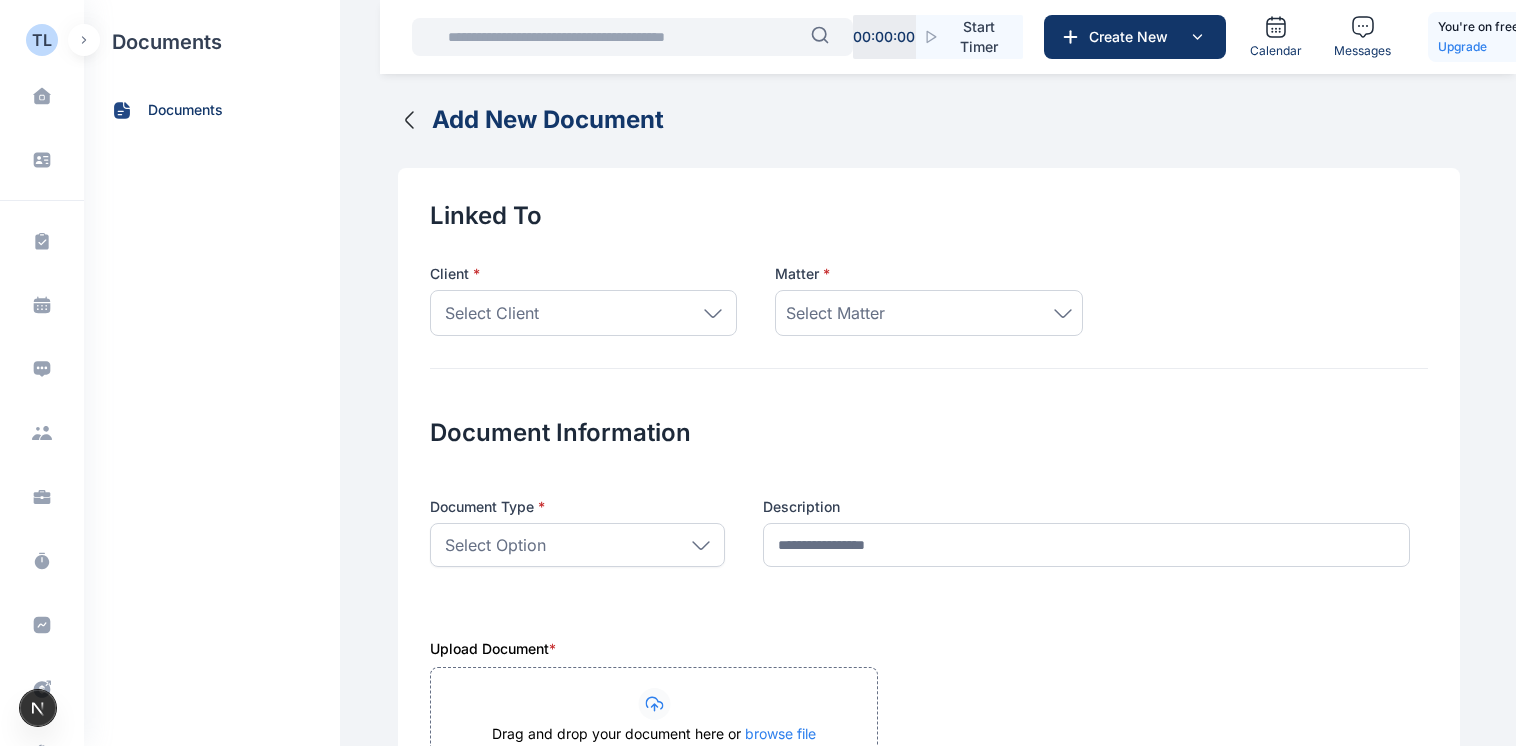 click 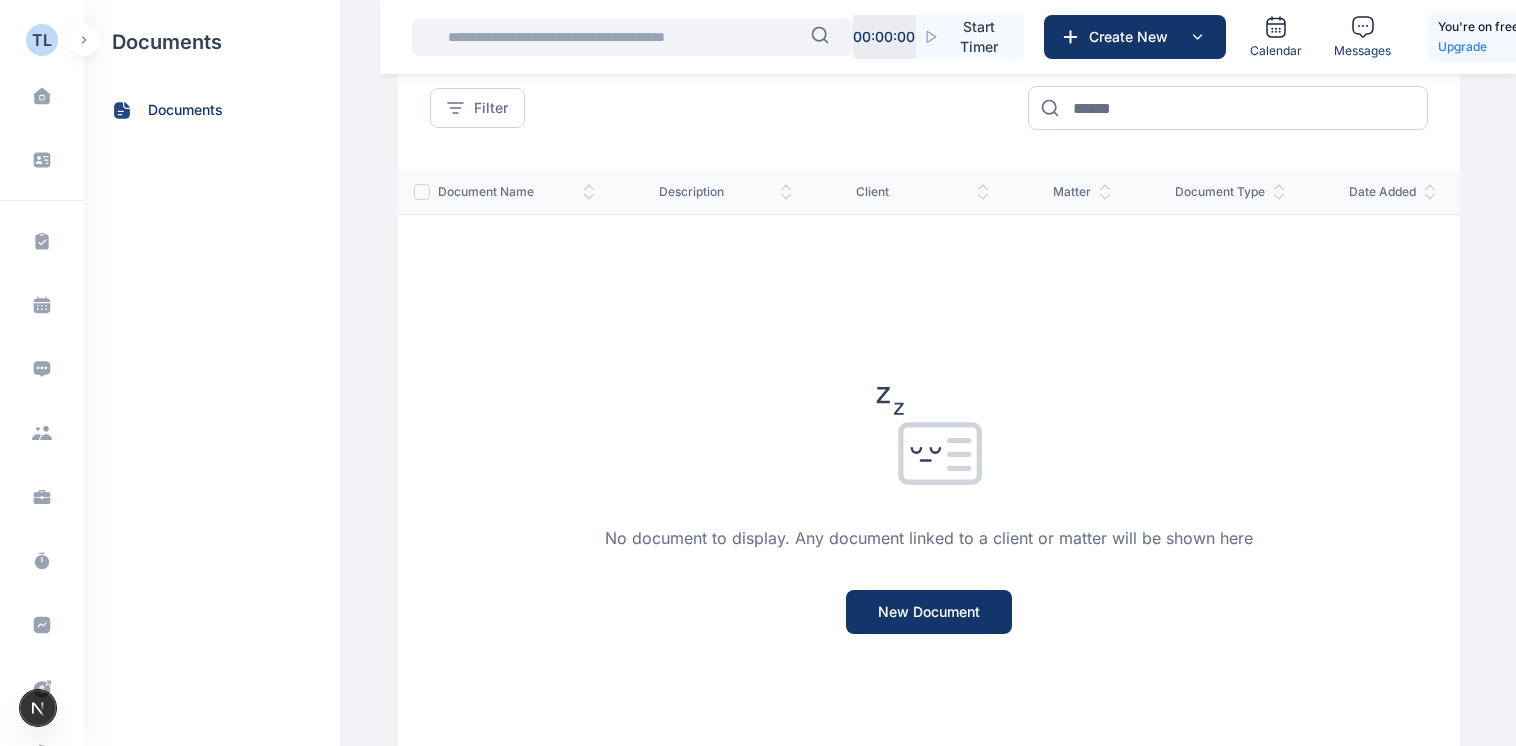 scroll, scrollTop: 0, scrollLeft: 0, axis: both 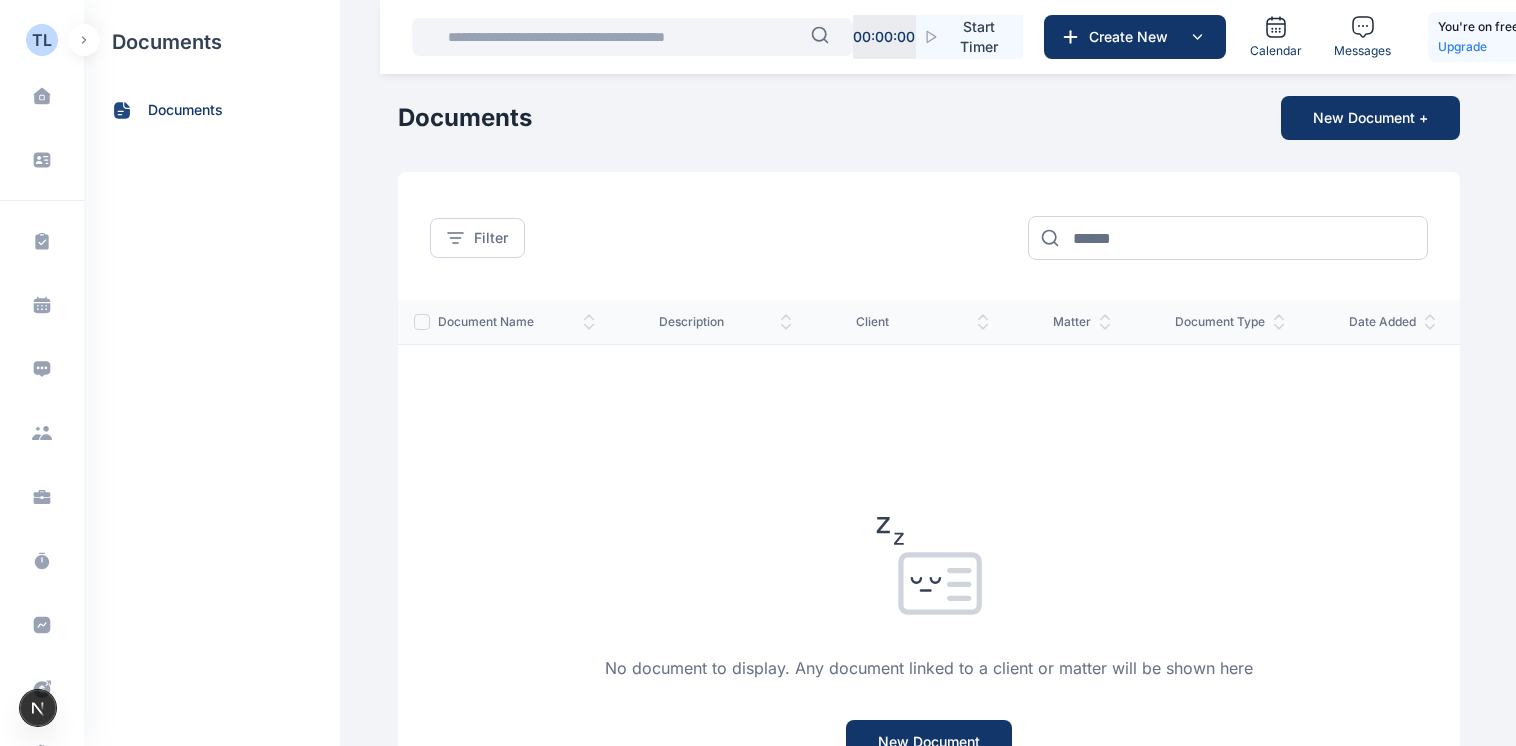 click at bounding box center (84, 40) 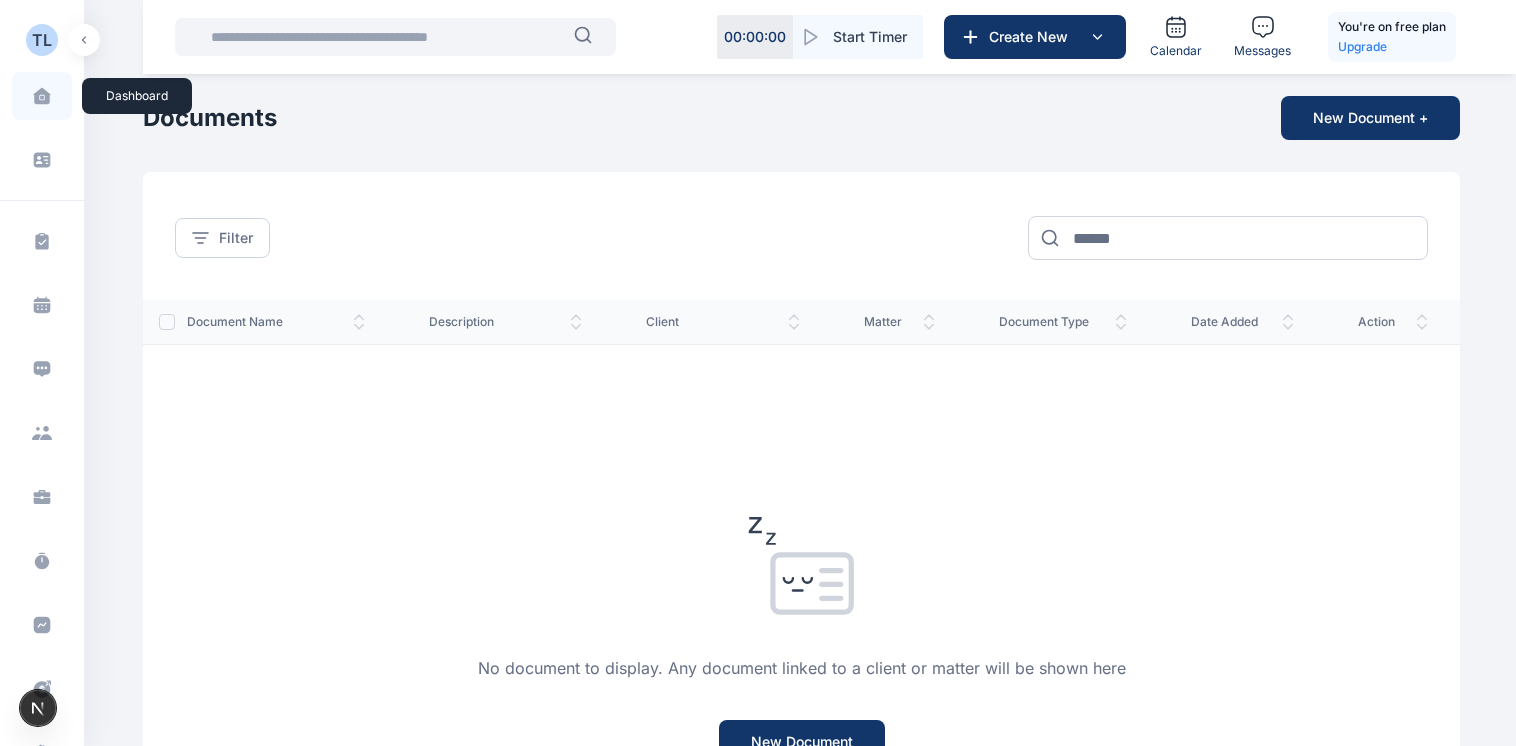 click at bounding box center [42, 96] 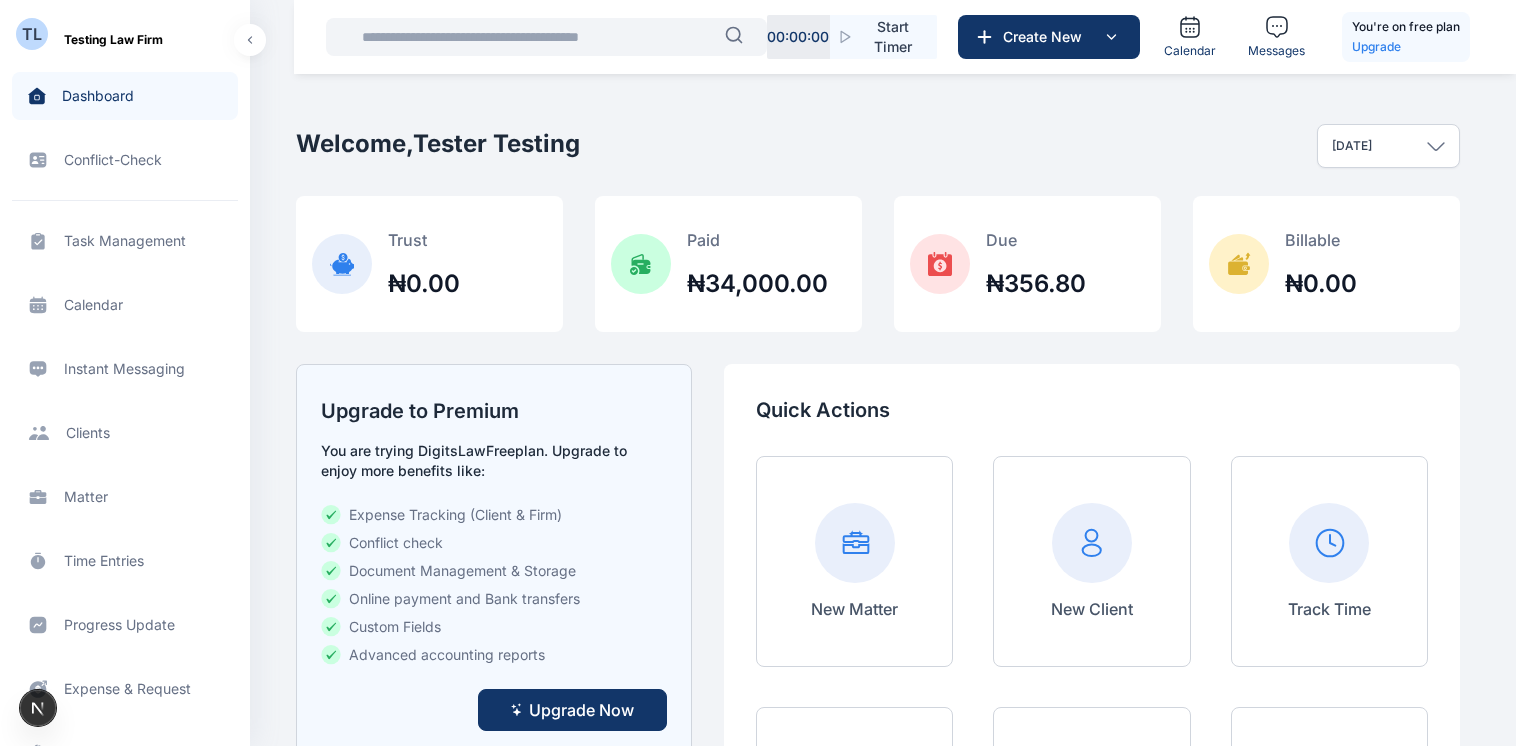 click on "Calendar Instant Messaging Instant Messaging" at bounding box center (125, 369) 